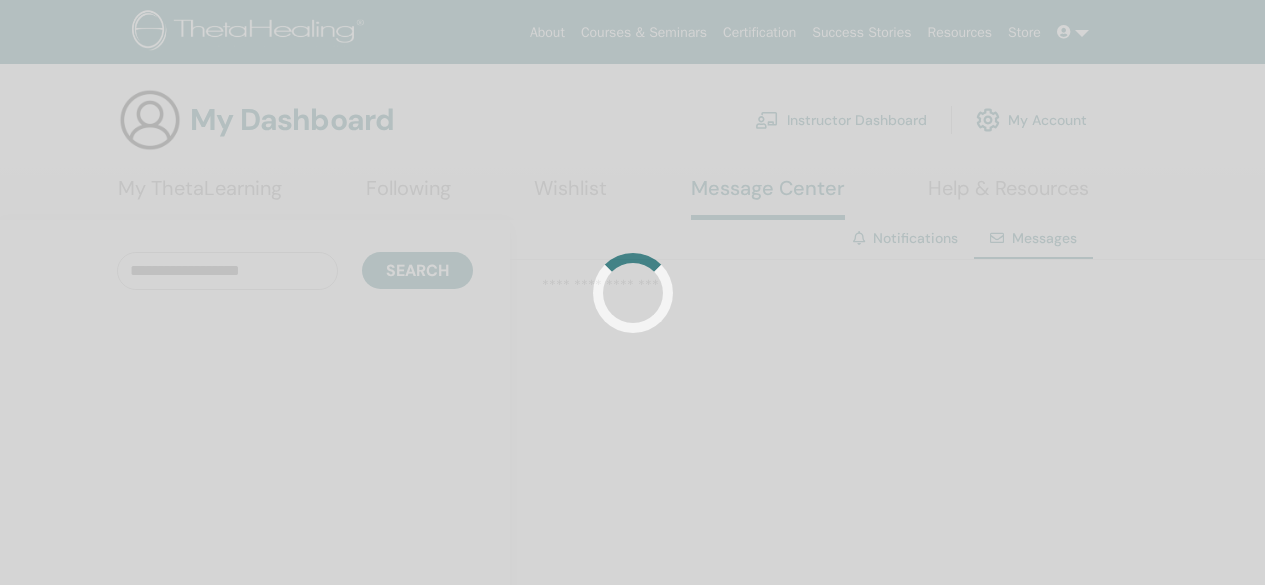 scroll, scrollTop: 0, scrollLeft: 0, axis: both 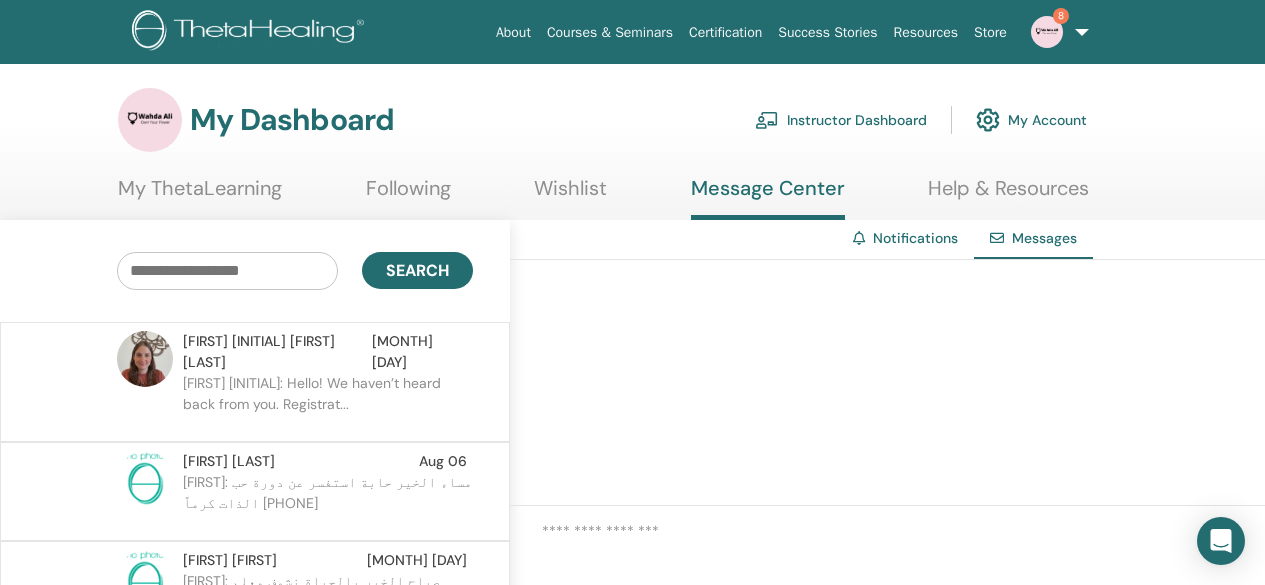 click on "[FIRST] [INITIAL]: Hello! We haven’t heard back from you. Registrat..." at bounding box center (328, 403) 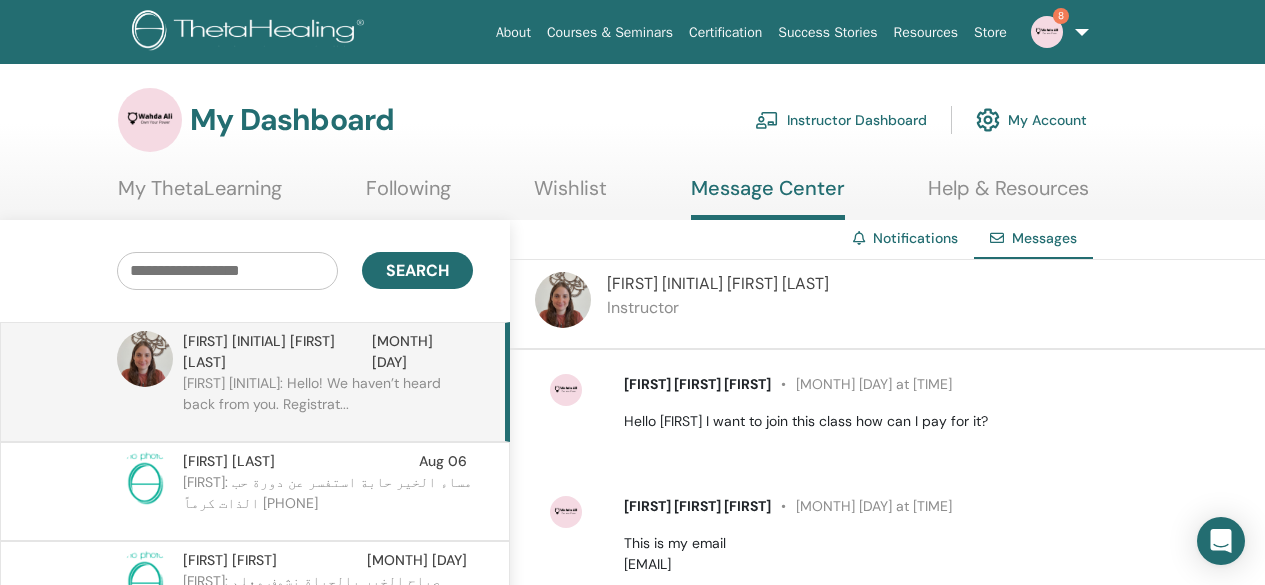 scroll, scrollTop: 9, scrollLeft: 0, axis: vertical 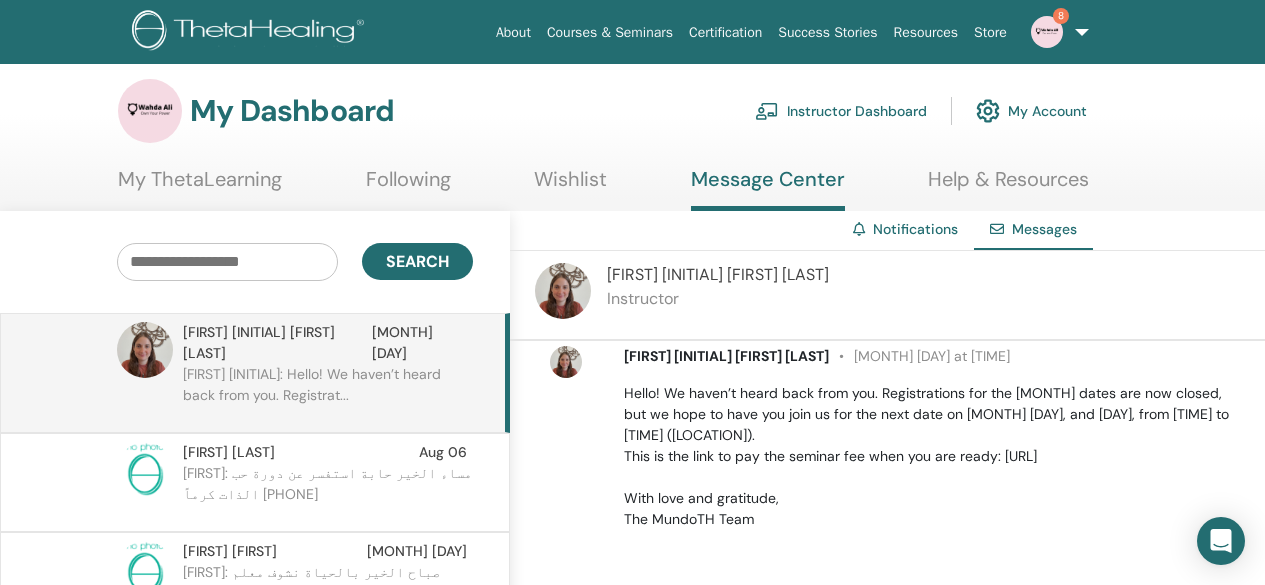 click on "Hello! We haven’t heard back from you. Registrations for the August dates are now closed, but we hope to have you join us for the next date on September 5th, 6th, and 7th, from 10 AM to 4 PM (Japan time).
This is the link to pay the seminar fee when you are ready: https://form.jotform.com/251946666007867
With love and gratitude,
The MundoTH Team" at bounding box center (933, 456) 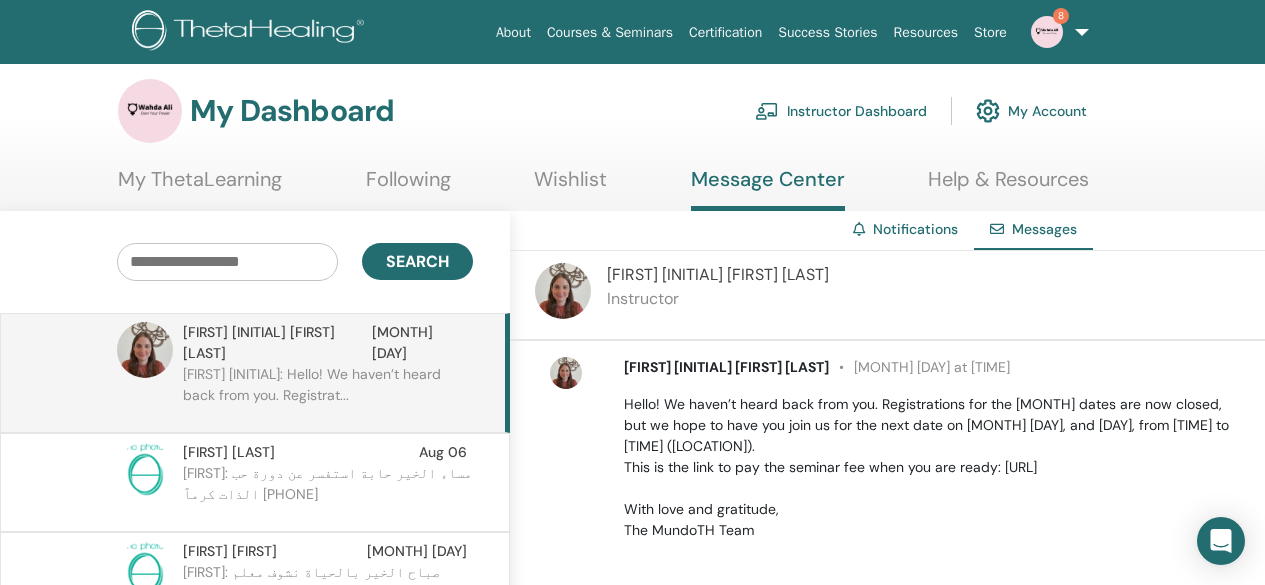 scroll, scrollTop: 273, scrollLeft: 0, axis: vertical 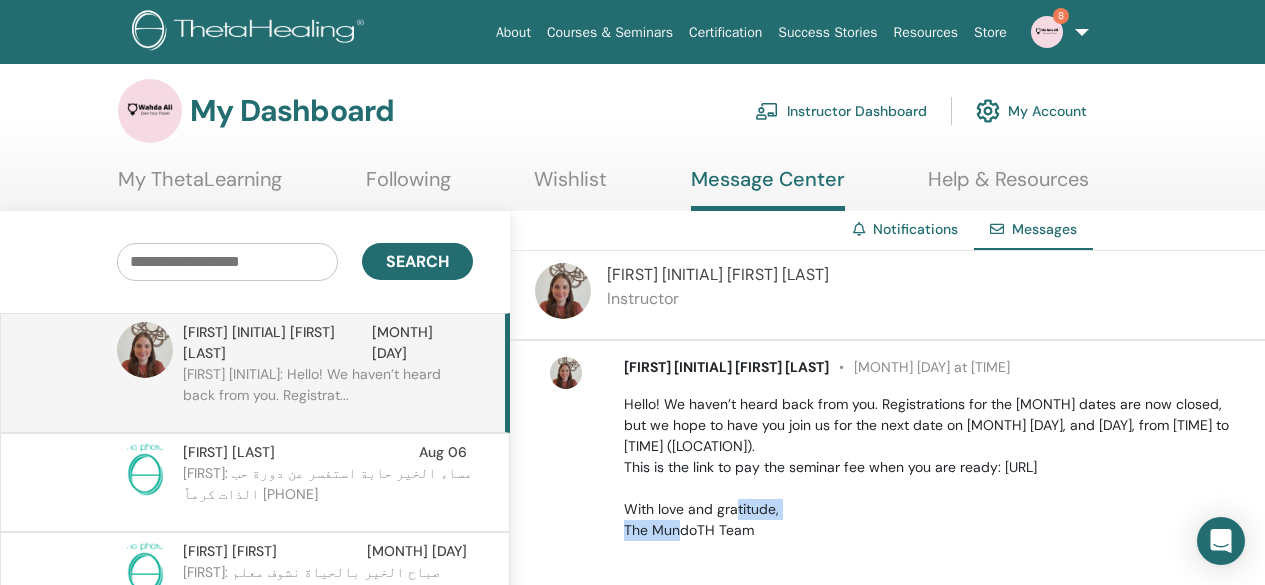click on "Hello! We haven’t heard back from you. Registrations for the August dates are now closed, but we hope to have you join us for the next date on September 5th, 6th, and 7th, from 10 AM to 4 PM (Japan time).
This is the link to pay the seminar fee when you are ready: https://form.jotform.com/251946666007867
With love and gratitude,
The MundoTH Team" at bounding box center [933, 467] 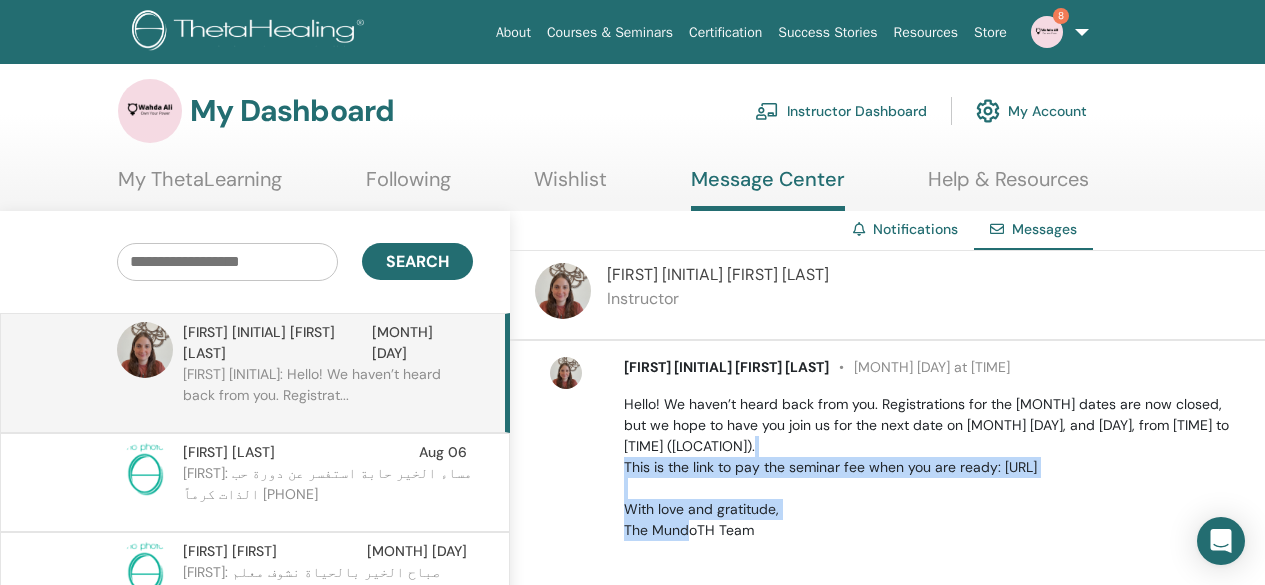 click on "Hello! We haven’t heard back from you. Registrations for the August dates are now closed, but we hope to have you join us for the next date on September 5th, 6th, and 7th, from 10 AM to 4 PM (Japan time).
This is the link to pay the seminar fee when you are ready: https://form.jotform.com/251946666007867
With love and gratitude,
The MundoTH Team" at bounding box center [933, 467] 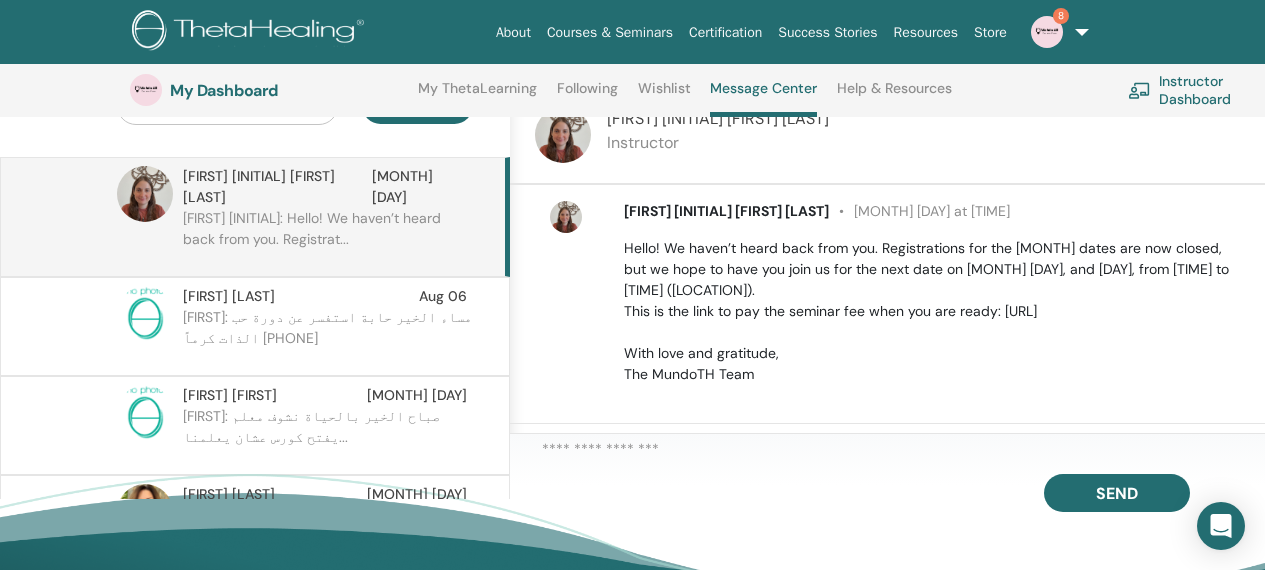 scroll, scrollTop: 239, scrollLeft: 0, axis: vertical 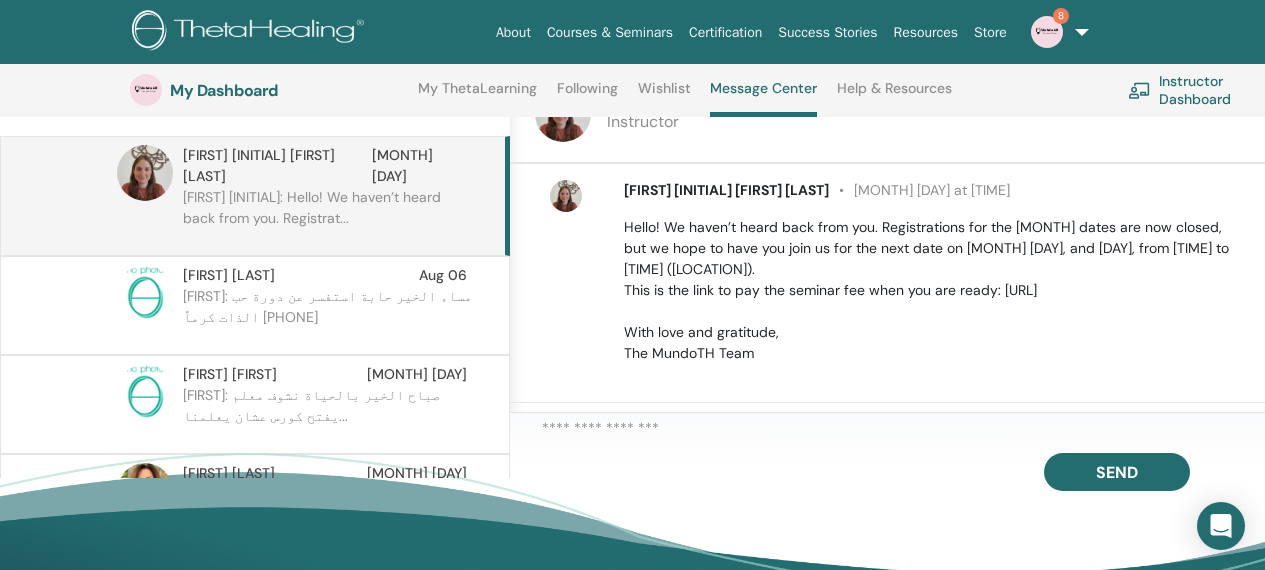 click at bounding box center [903, 431] 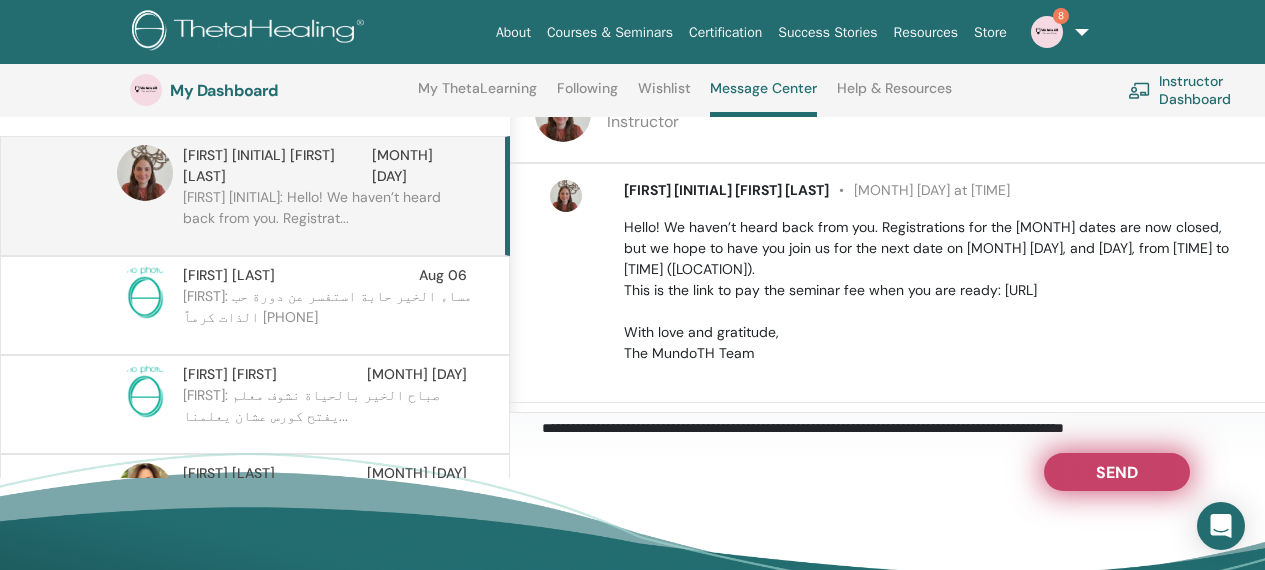 type on "**********" 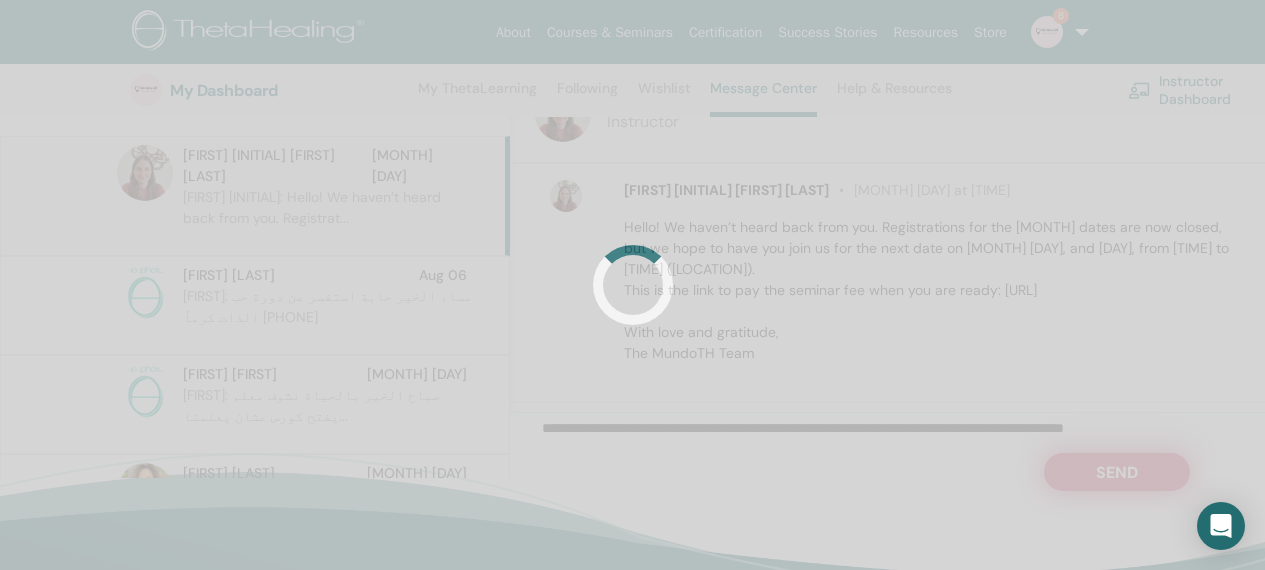 scroll, scrollTop: 239, scrollLeft: 34, axis: both 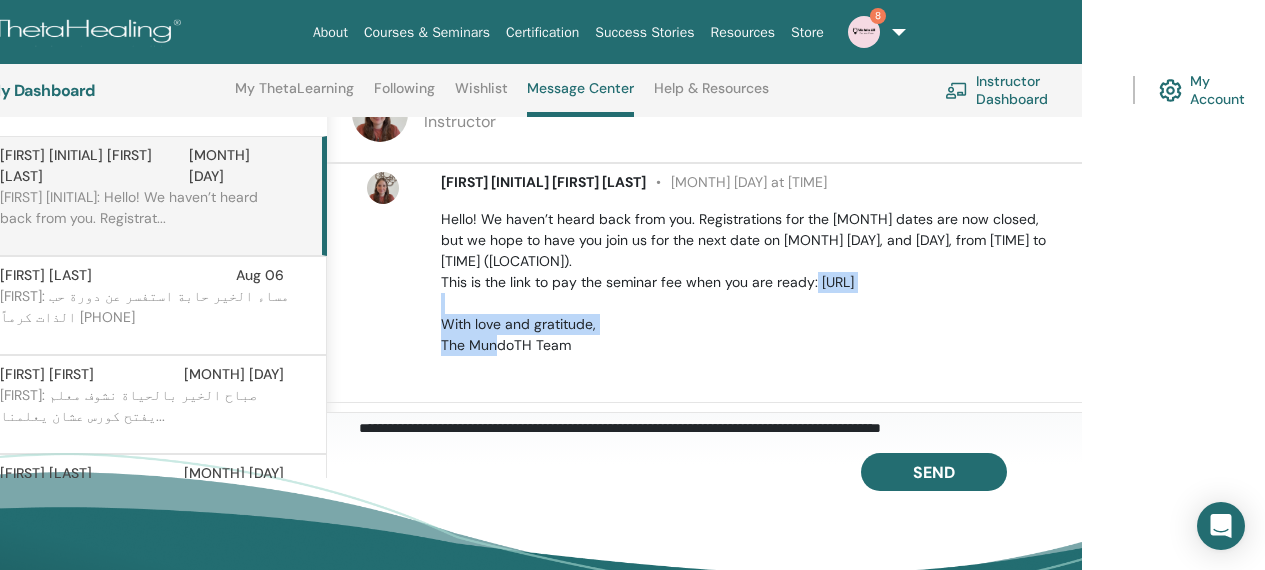 drag, startPoint x: 440, startPoint y: 298, endPoint x: 737, endPoint y: 300, distance: 297.00674 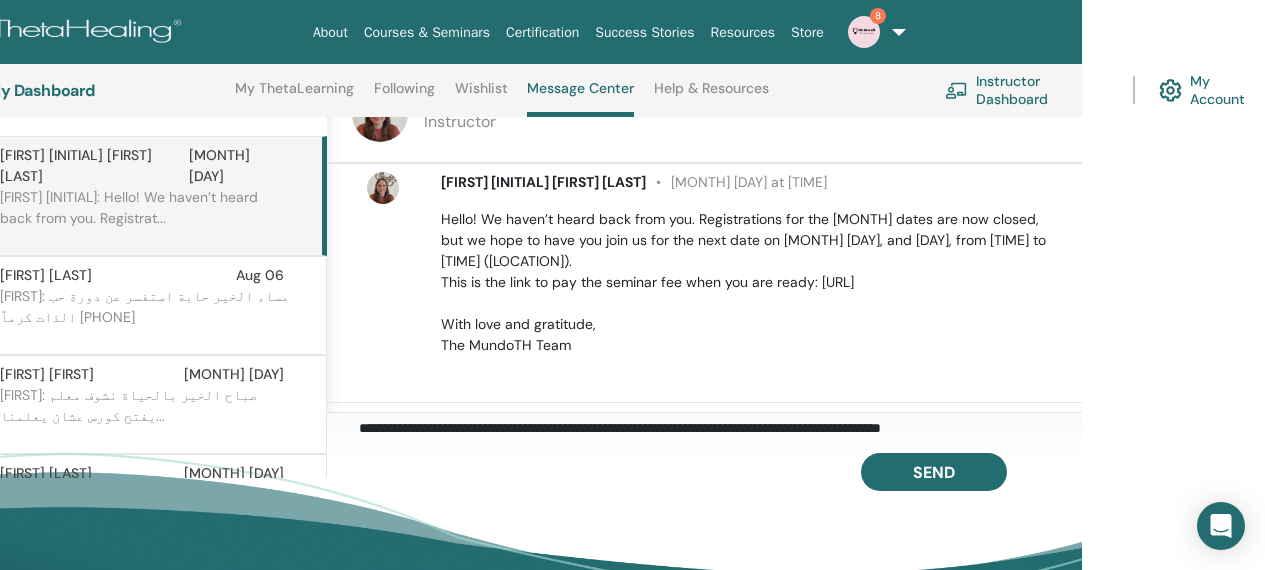 click on "Hello! We haven’t heard back from you. Registrations for the August dates are now closed, but we hope to have you join us for the next date on September 5th, 6th, and 7th, from 10 AM to 4 PM (Japan time).
This is the link to pay the seminar fee when you are ready: https://form.jotform.com/251946666007867
With love and gratitude,
The MundoTH Team" at bounding box center [750, 282] 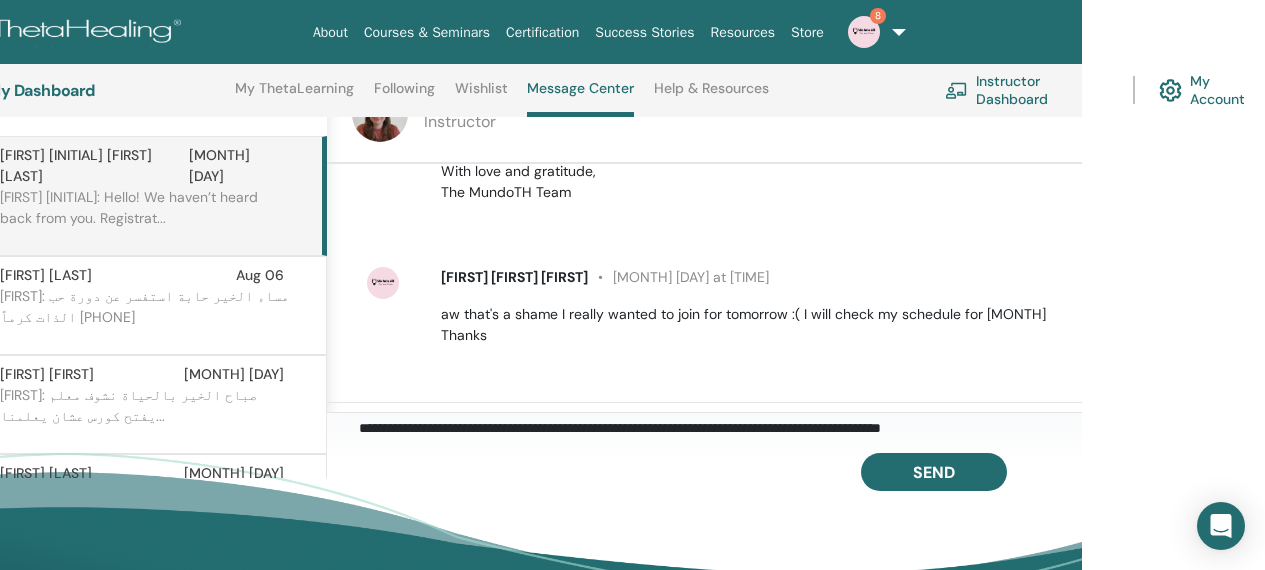 scroll, scrollTop: 448, scrollLeft: 0, axis: vertical 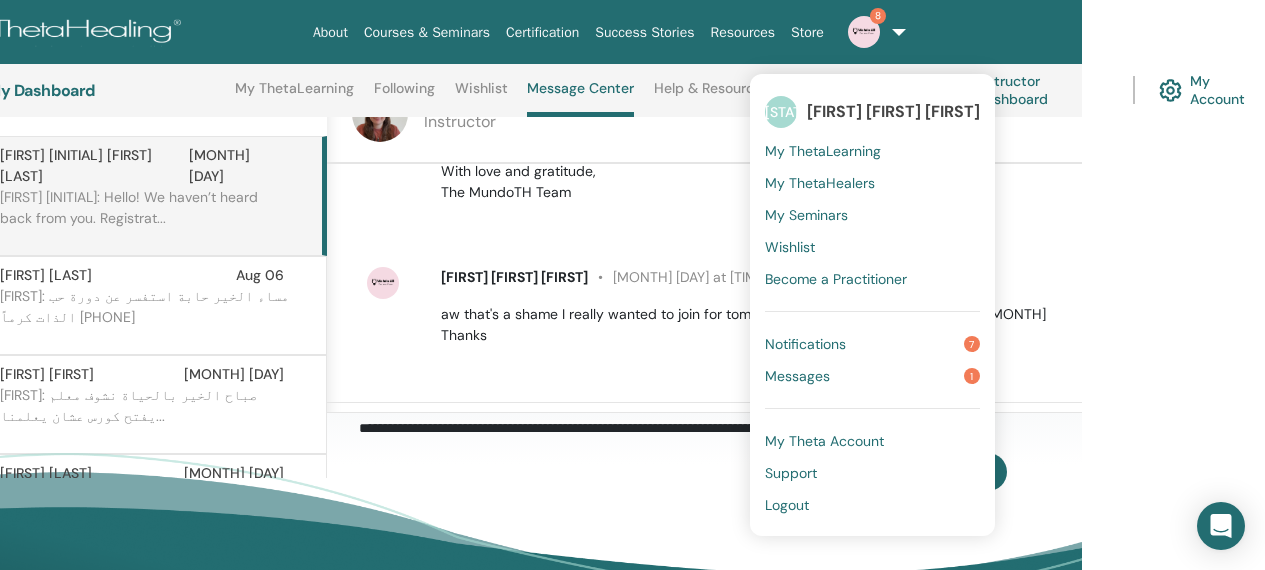 click on "Notifications 7" at bounding box center (872, 344) 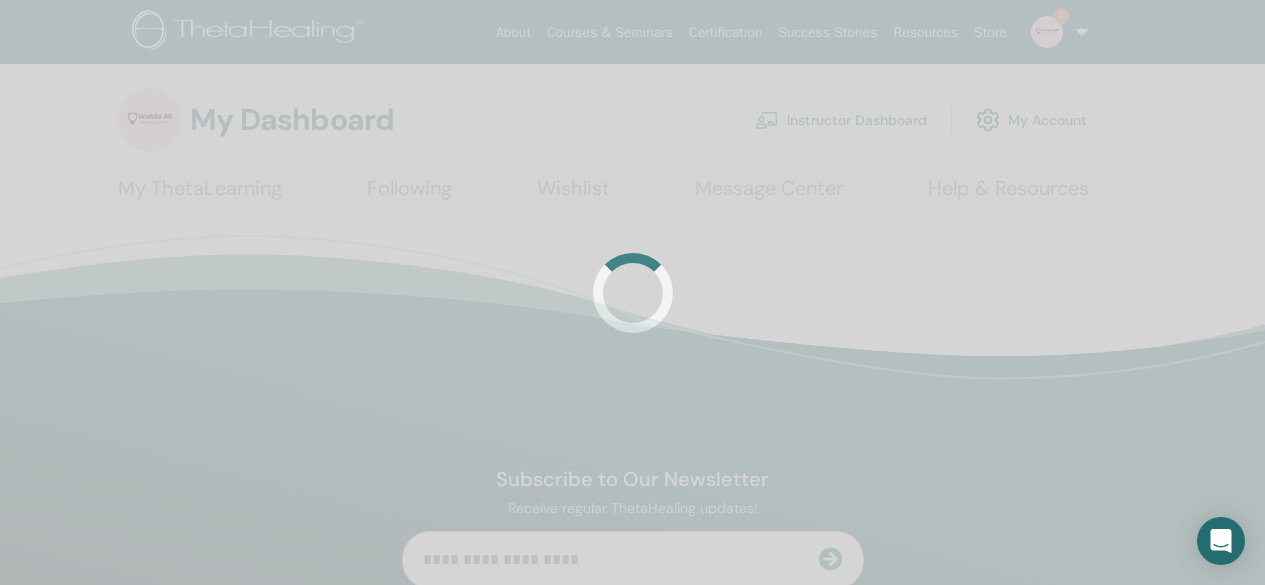 scroll, scrollTop: 0, scrollLeft: 0, axis: both 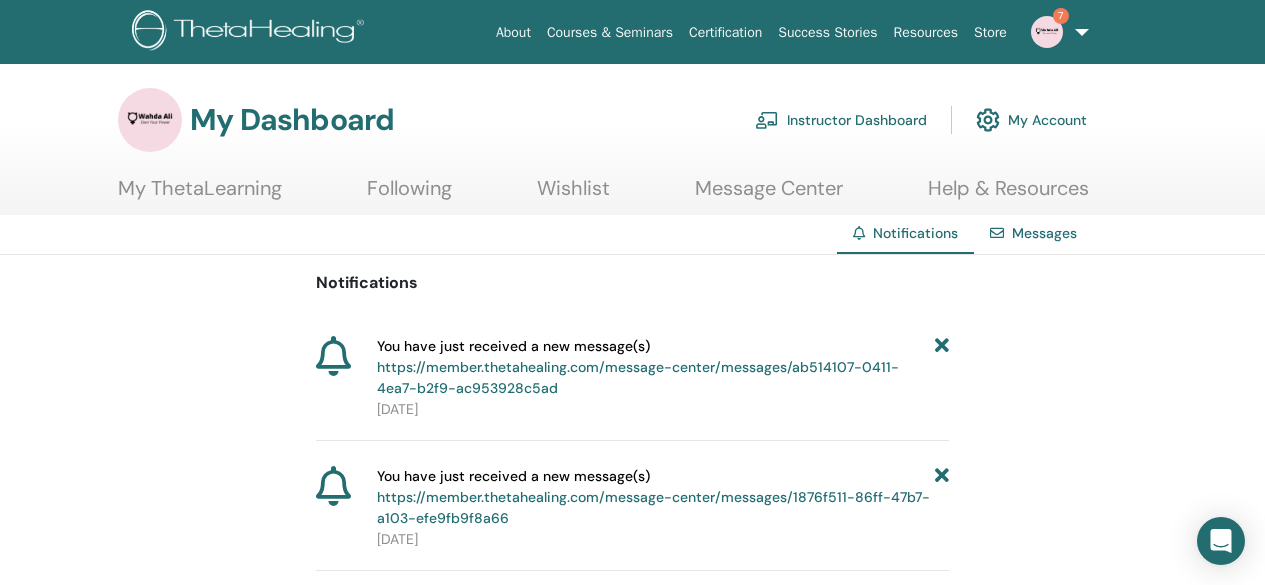 click at bounding box center [942, 367] 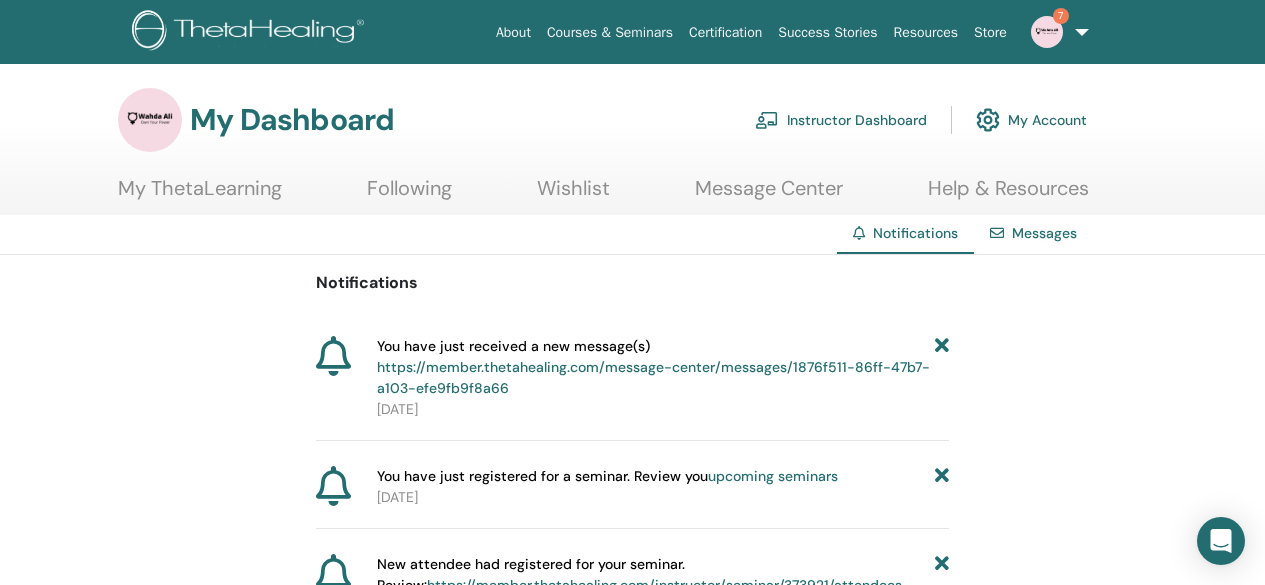 click at bounding box center (942, 367) 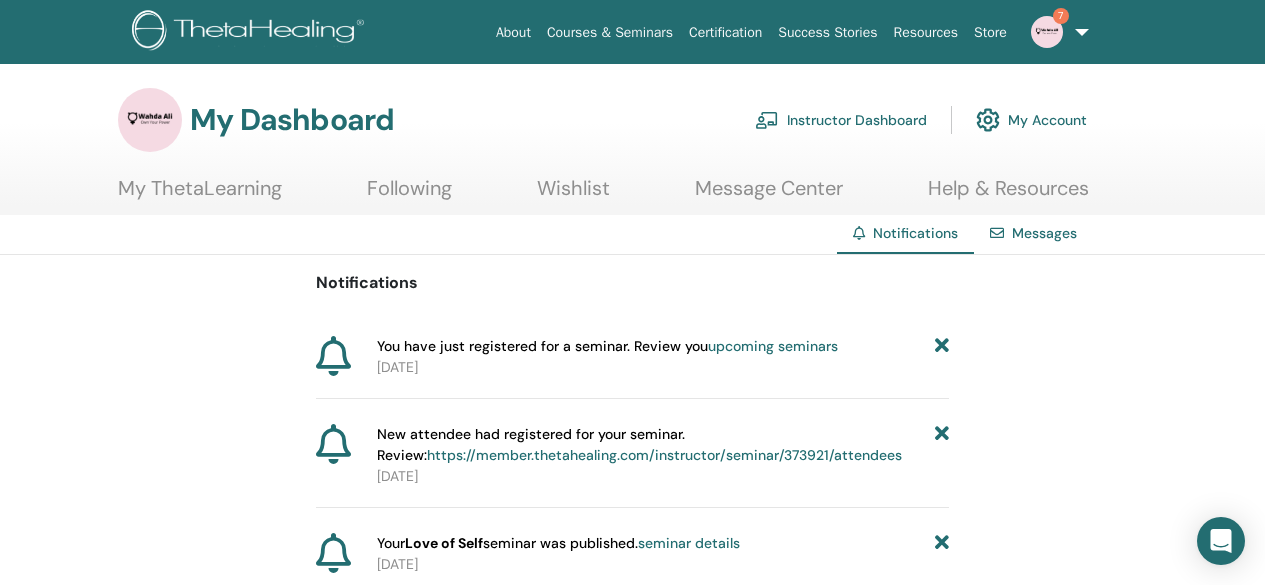 click at bounding box center (942, 346) 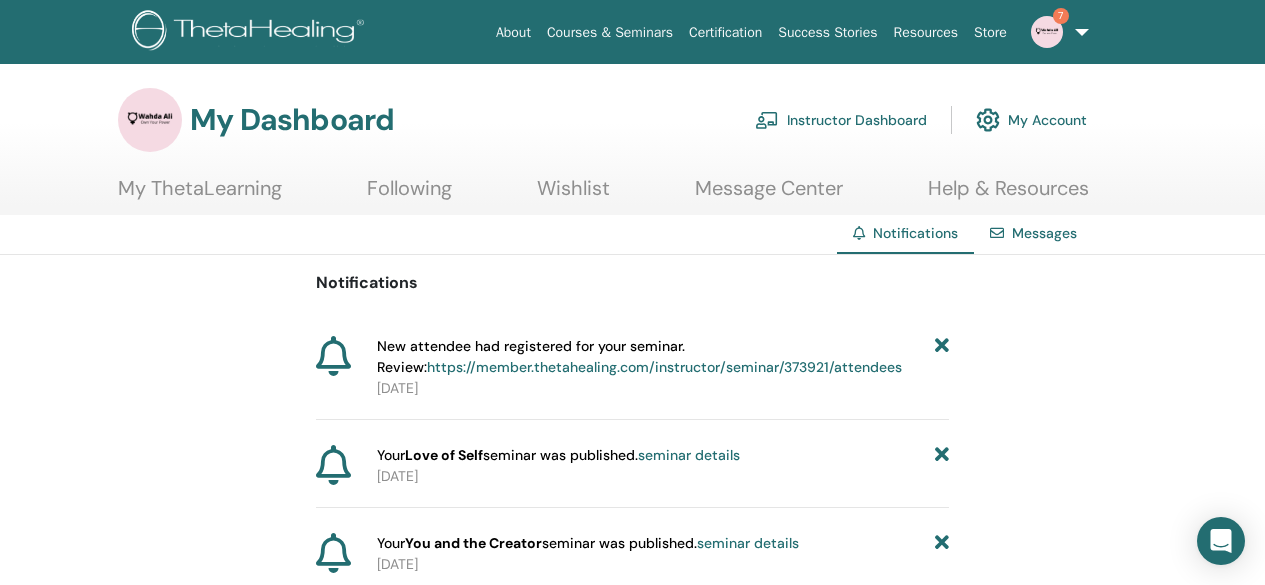 click at bounding box center (942, 357) 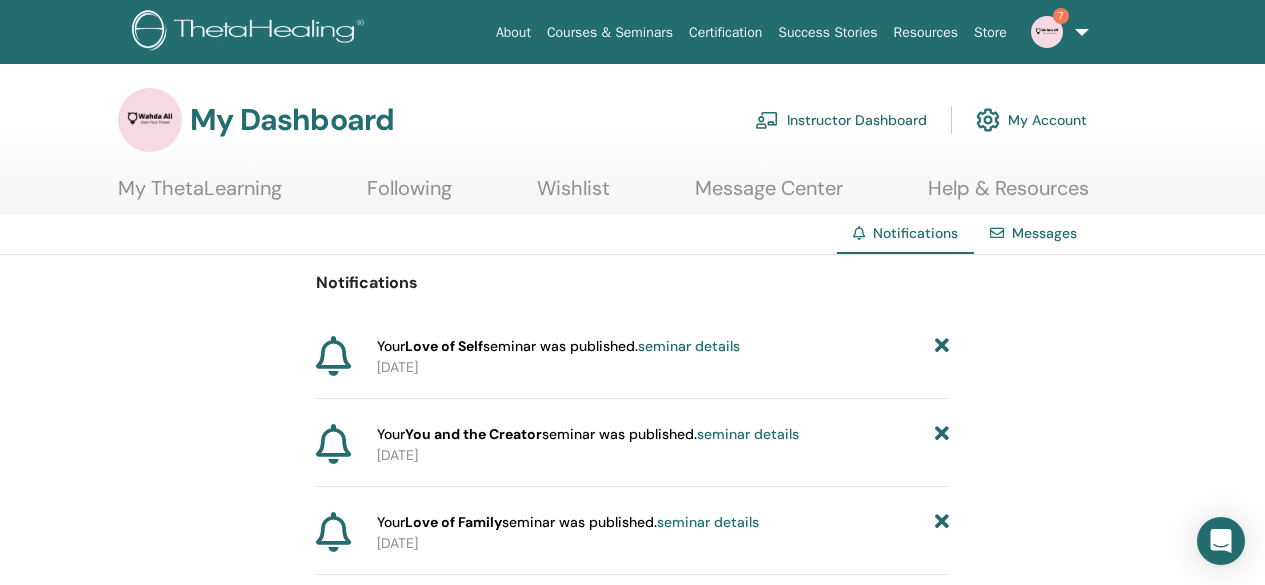 click on "Notifications Your  Love of Self  seminar was published.
seminar details
[DATE] Your  You and the Creator  seminar was published.
seminar details
[DATE] Your  Love of Family  seminar was published.
seminar details
[DATE] Your order #[NUMBER] has been paid successfully
https://member.thetahealing.com/member/account/subscriptions/purchases
[DATE] Your  Game of Life  seminar is over.
seminar details
[DATE] Your order #[NUMBER] has been paid successfully
https://member.thetahealing.com/member/account/subscriptions/purchases
[DATE] New attendee had registered for your seminar. Review:  https://member.thetahealing.com/instructor/seminar/370039/attendees [DATE] New attendee had registered for your seminar. Review:  https://member.thetahealing.com/instructor/seminar/370039/attendees [DATE] New attendee had registered for your seminar. Review:  https://member.thetahealing.com/instructor/seminar/370039/attendees [DATE] [DATE] [DATE] Your" at bounding box center [632, 1245] 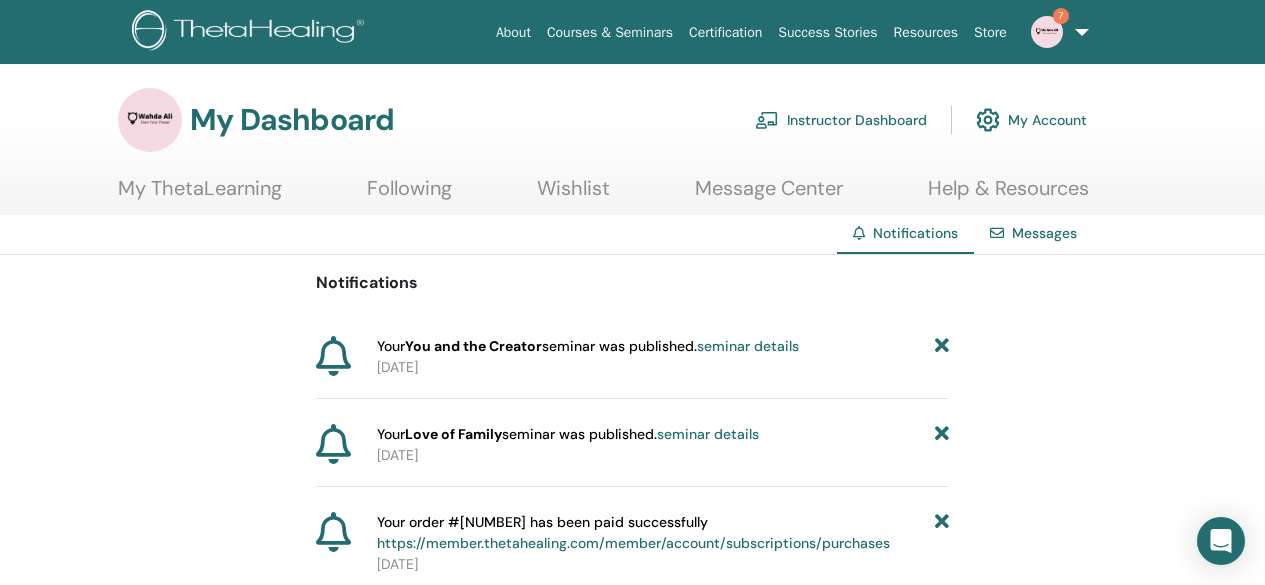 click at bounding box center (942, 346) 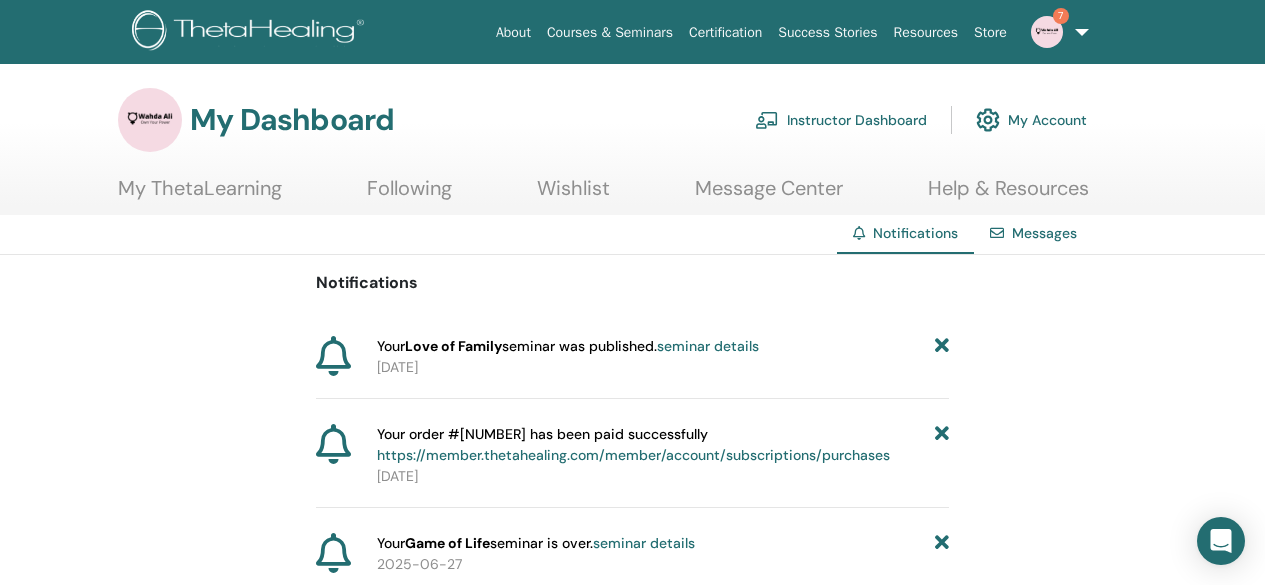 click at bounding box center (942, 346) 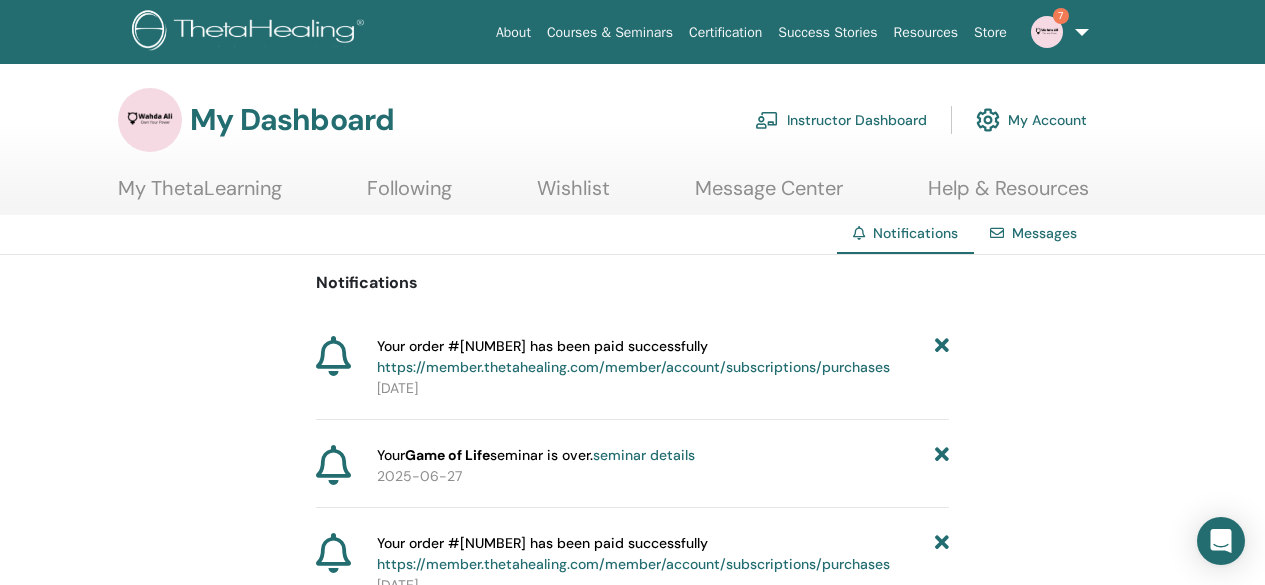 click at bounding box center (942, 357) 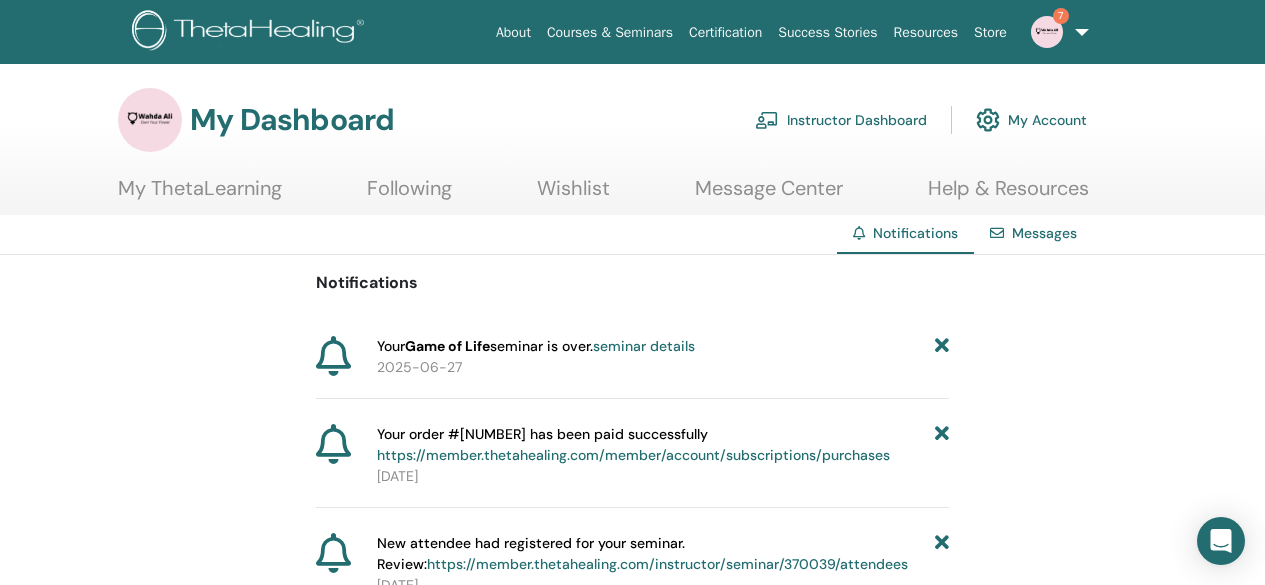 click at bounding box center [942, 346] 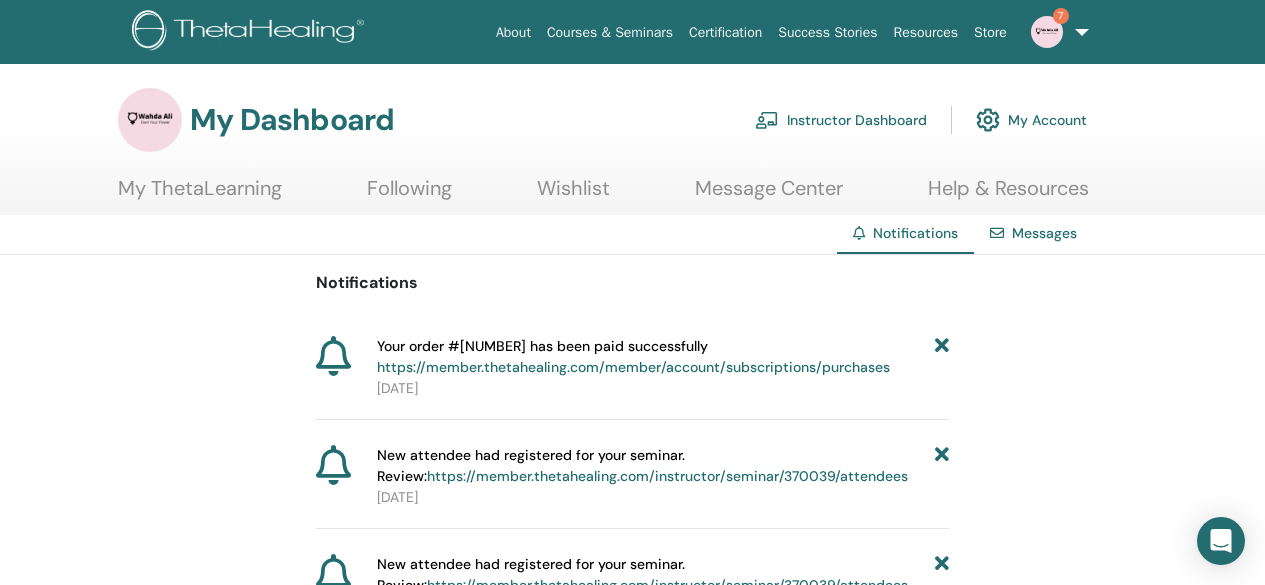 click at bounding box center [942, 357] 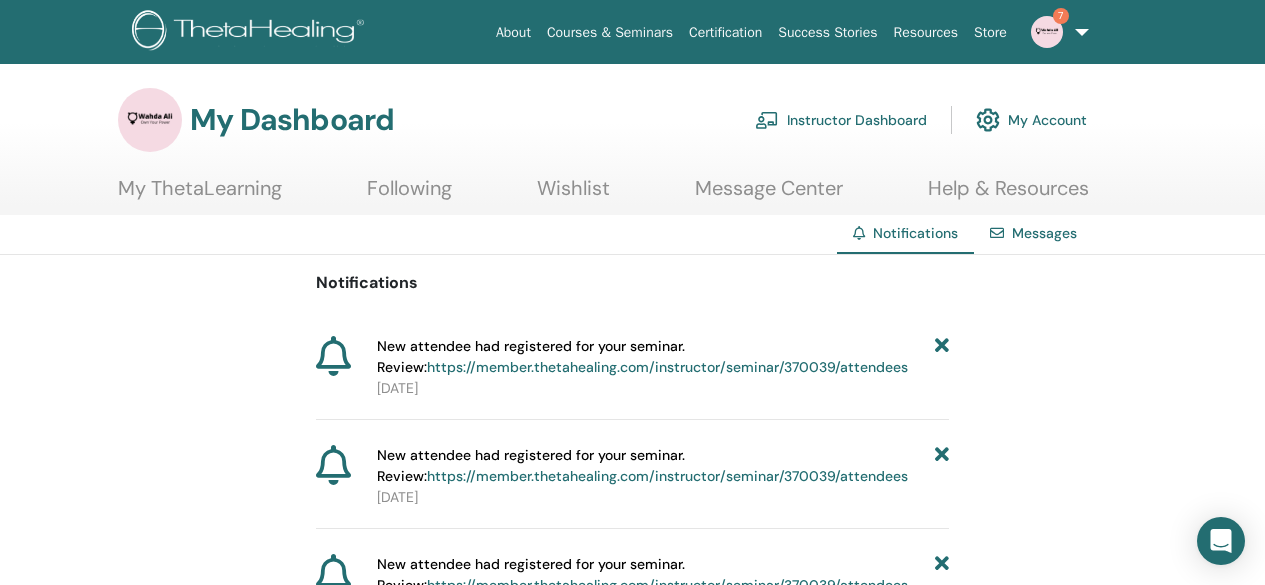 click at bounding box center [942, 357] 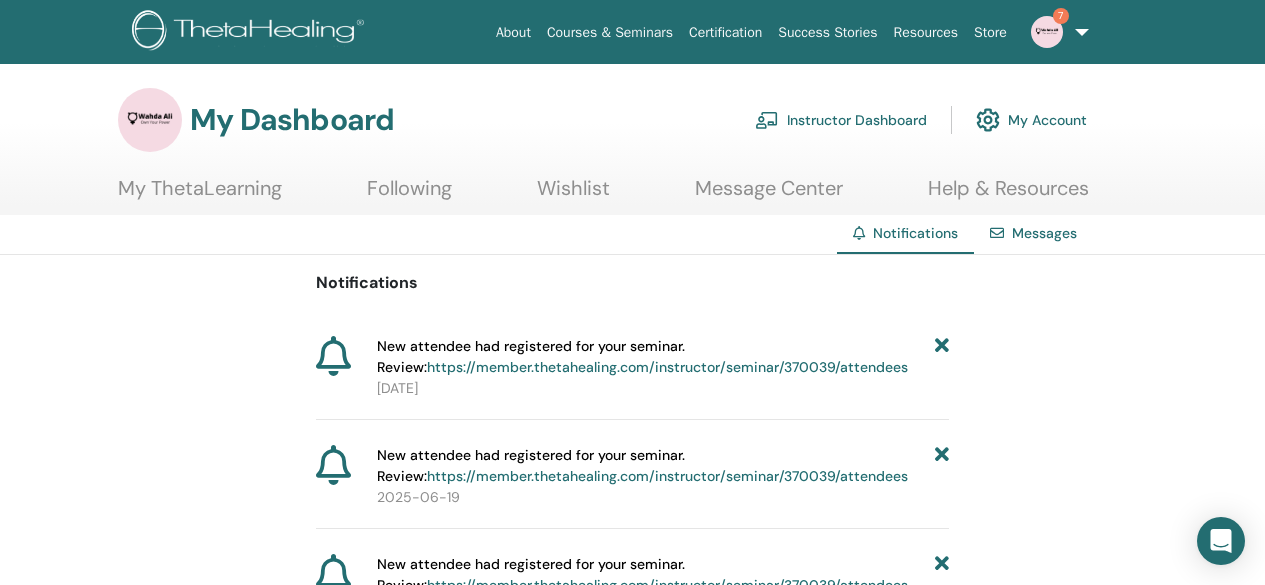 click at bounding box center (942, 357) 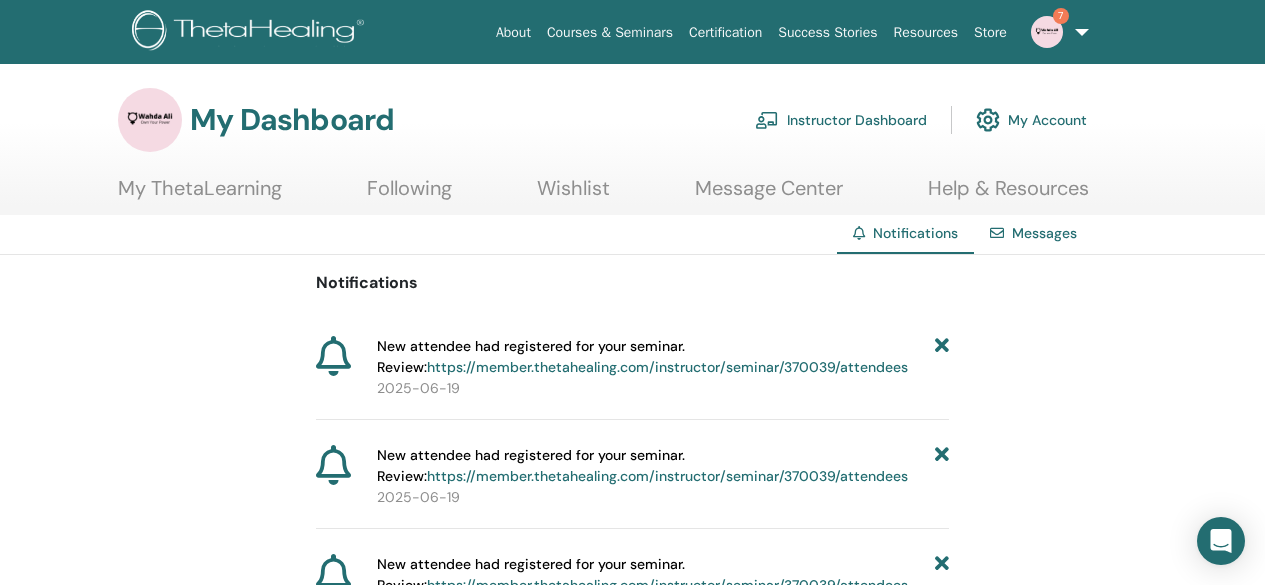 click at bounding box center [942, 357] 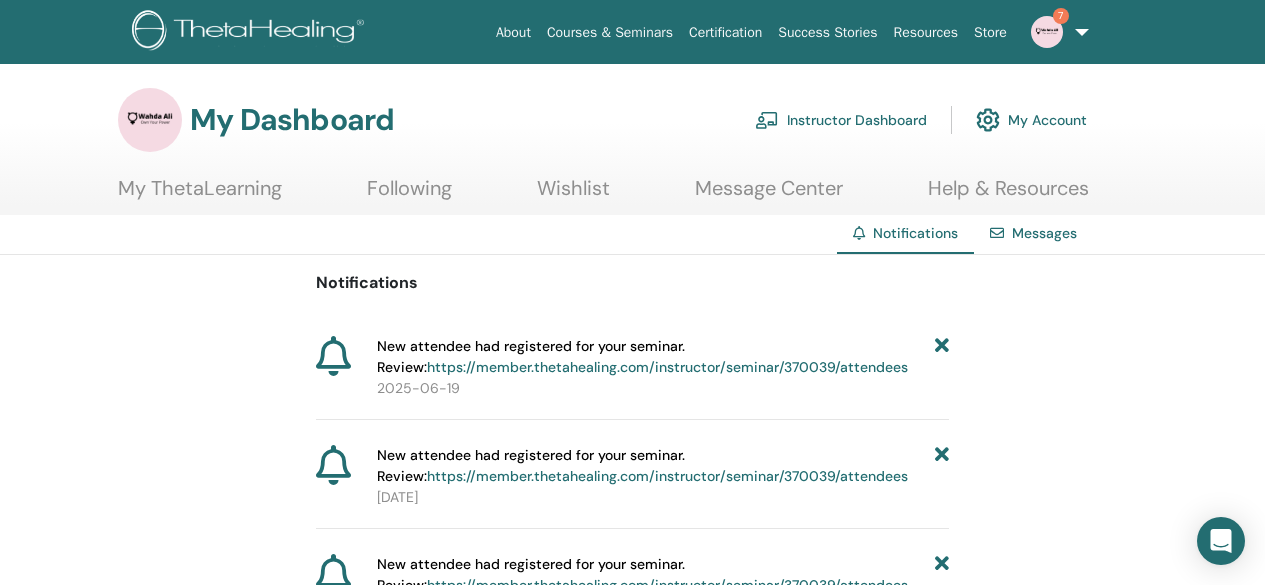 click at bounding box center [942, 357] 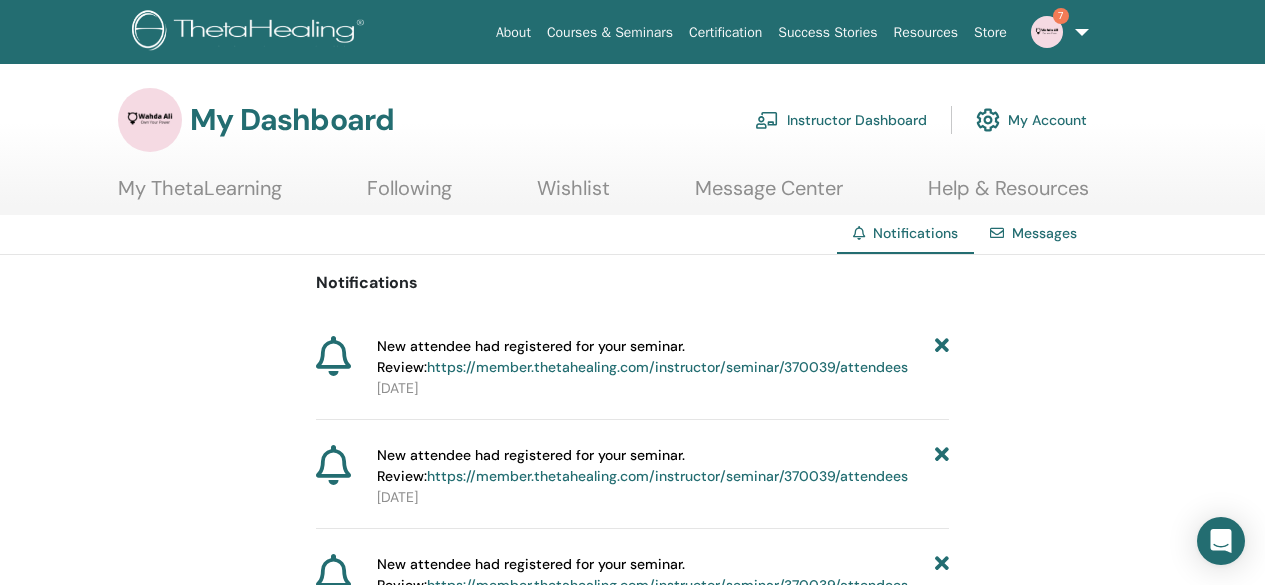 click at bounding box center [942, 357] 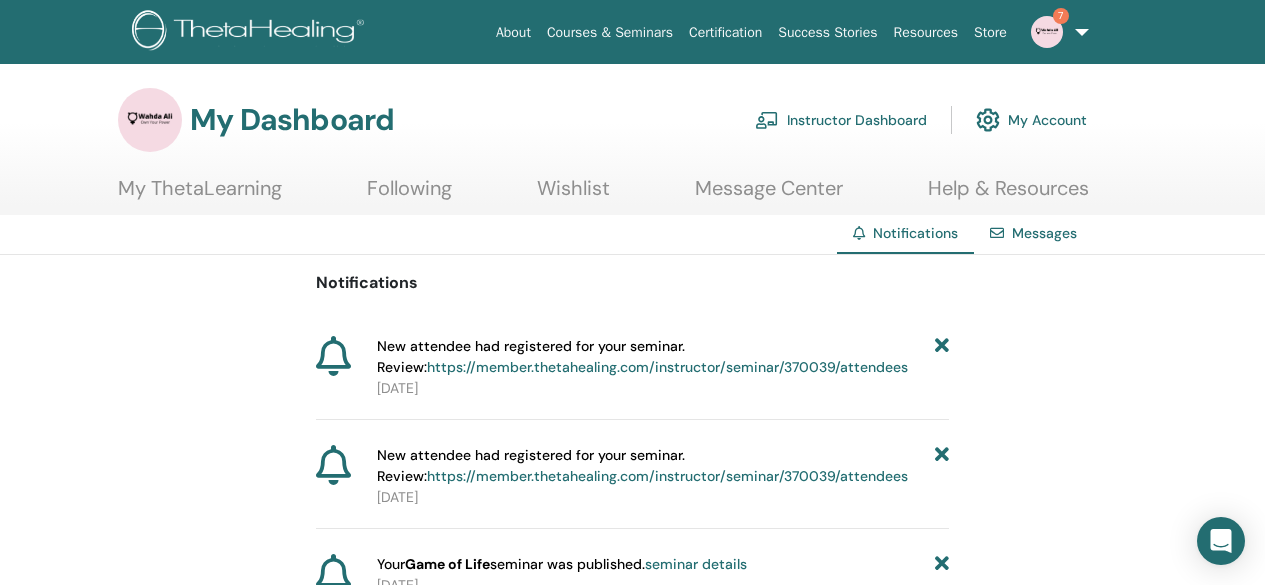 click at bounding box center (942, 357) 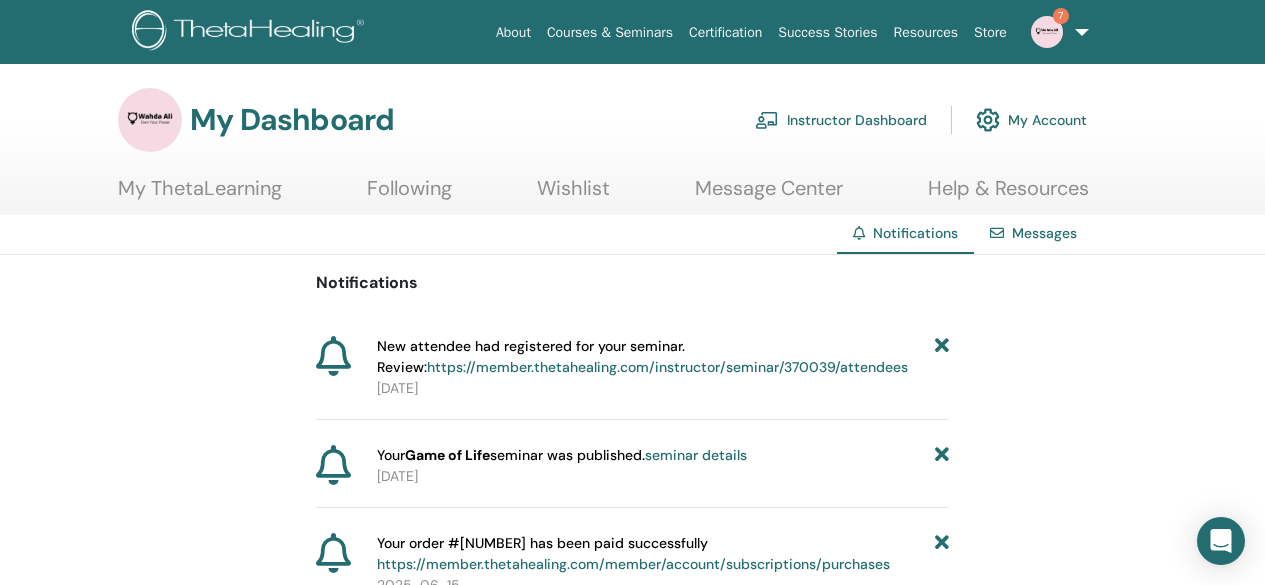 click at bounding box center (942, 357) 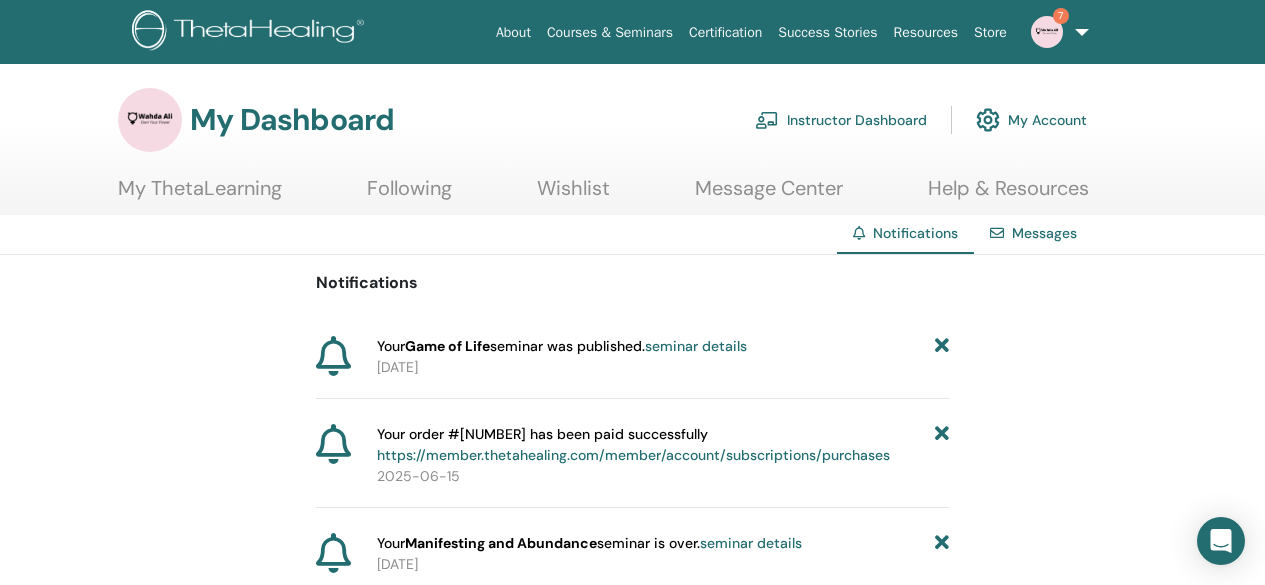 click at bounding box center [942, 346] 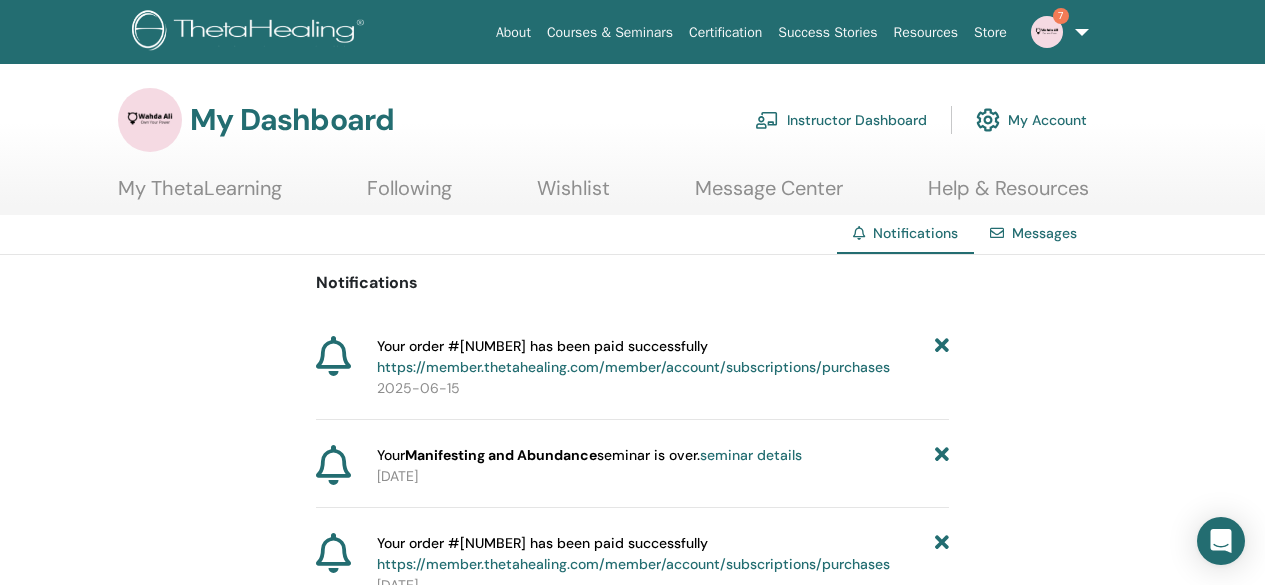click at bounding box center (942, 357) 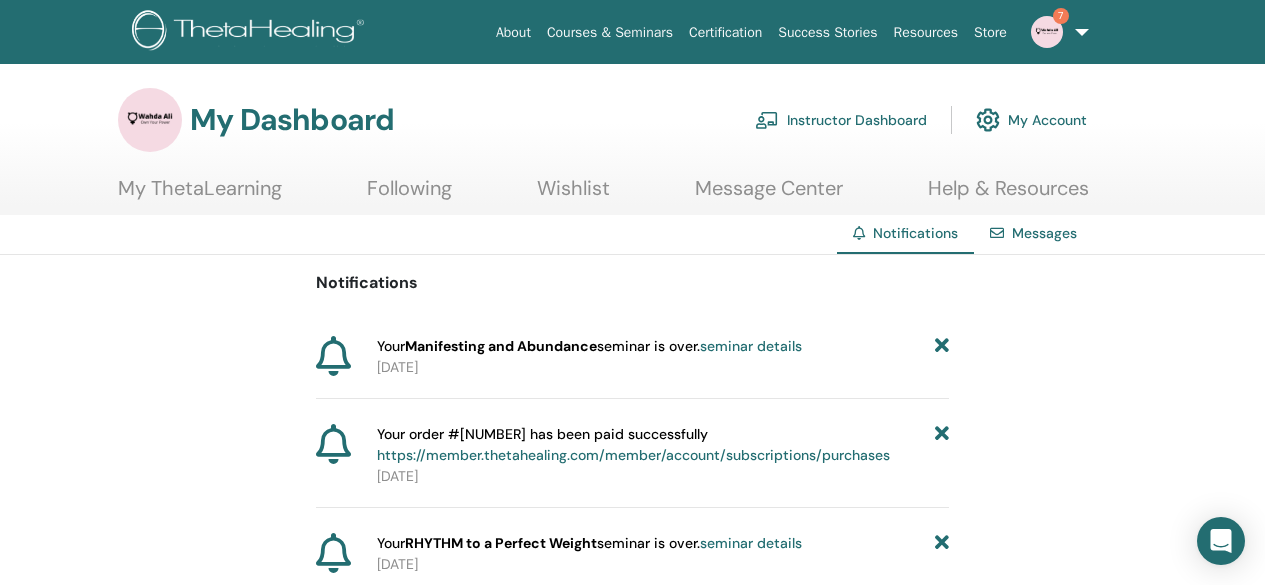 click at bounding box center (942, 346) 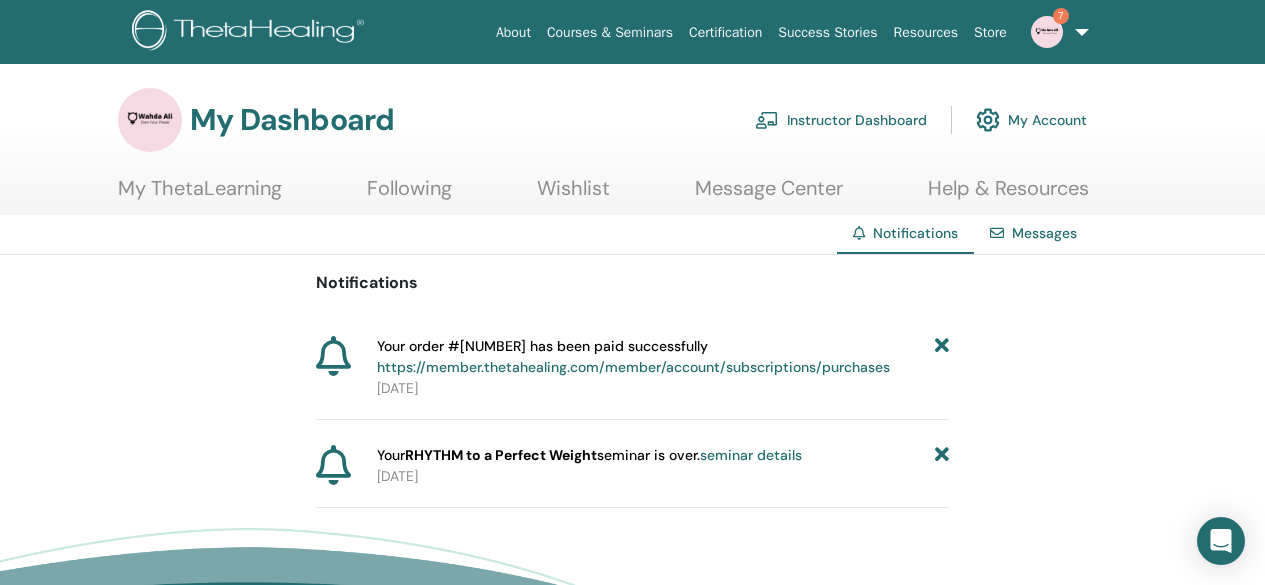 click at bounding box center (942, 357) 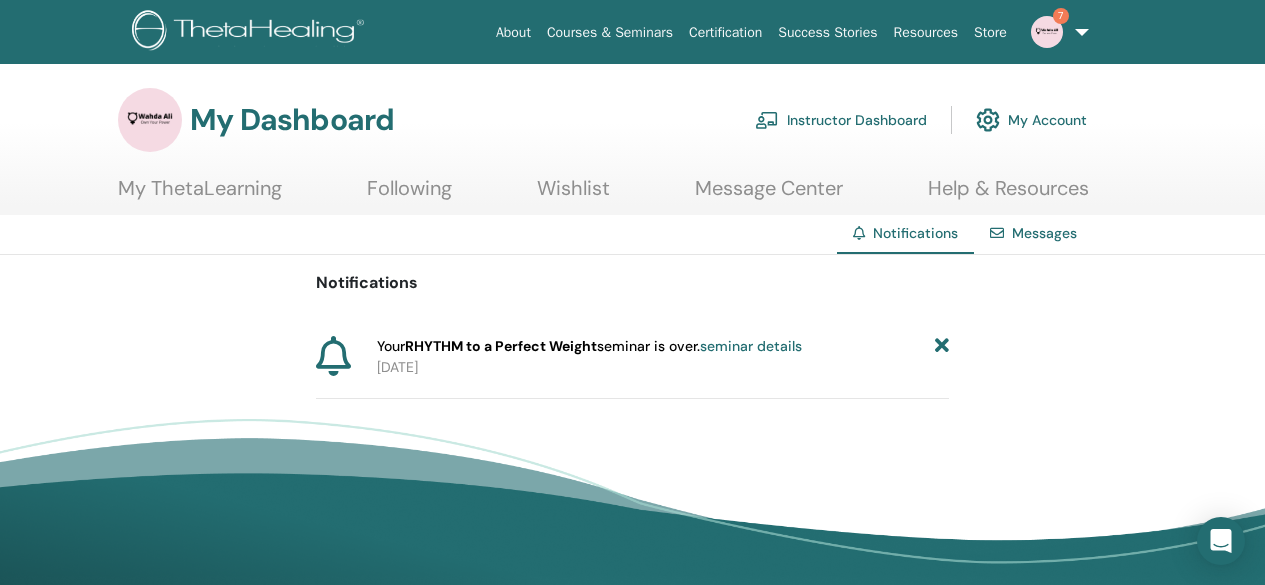 click at bounding box center [942, 346] 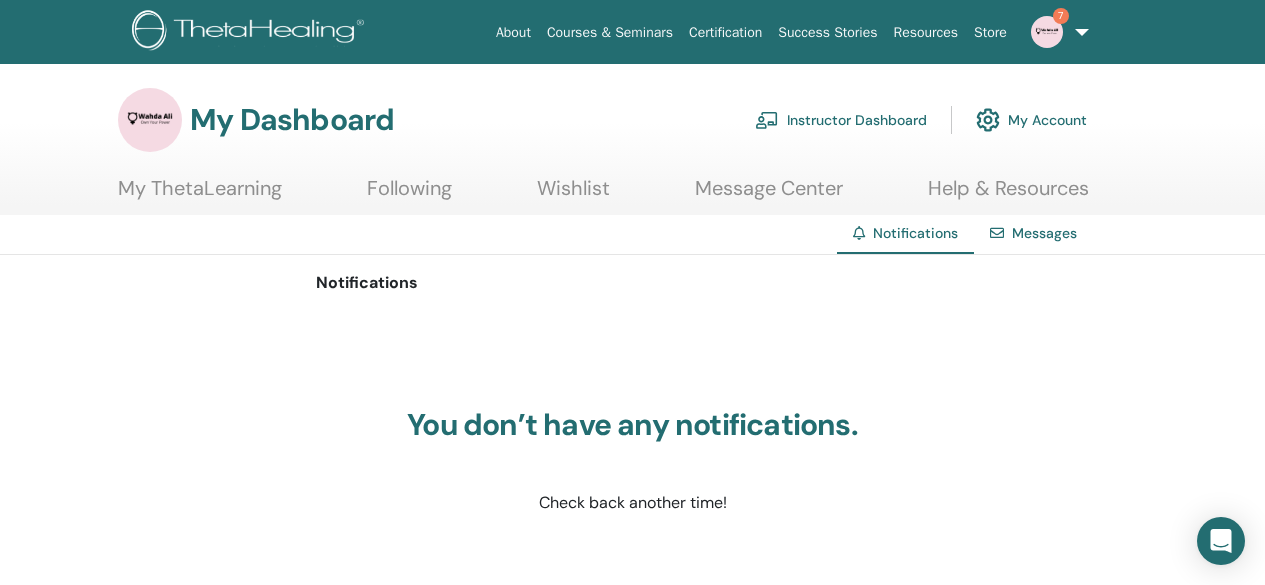 click on "Instructor Dashboard" at bounding box center [841, 120] 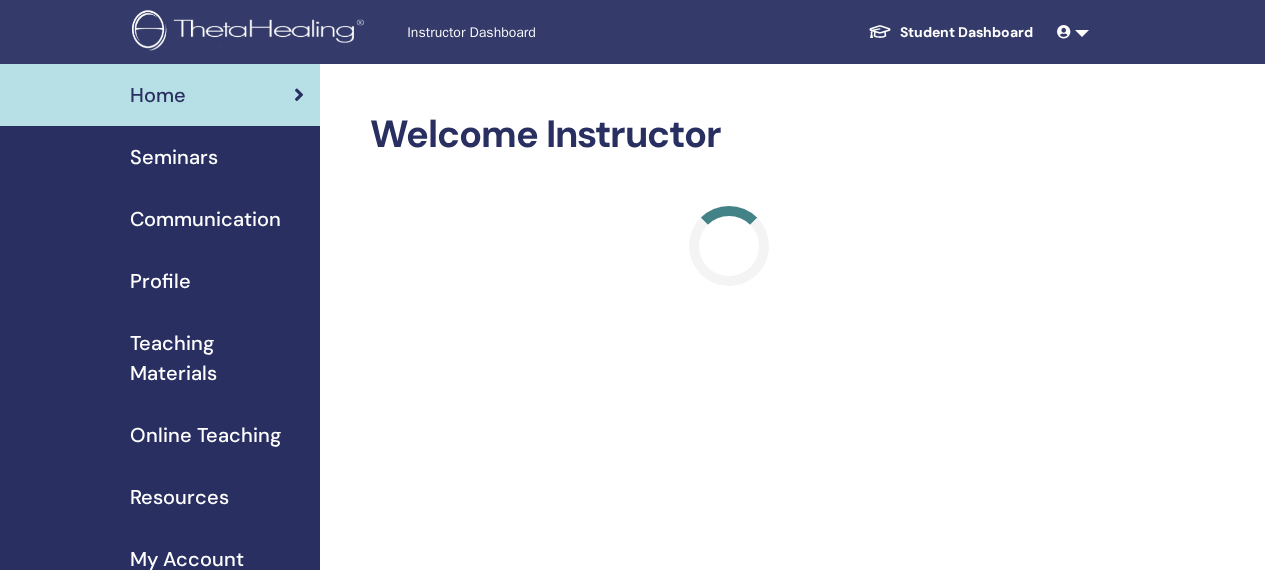 scroll, scrollTop: 0, scrollLeft: 0, axis: both 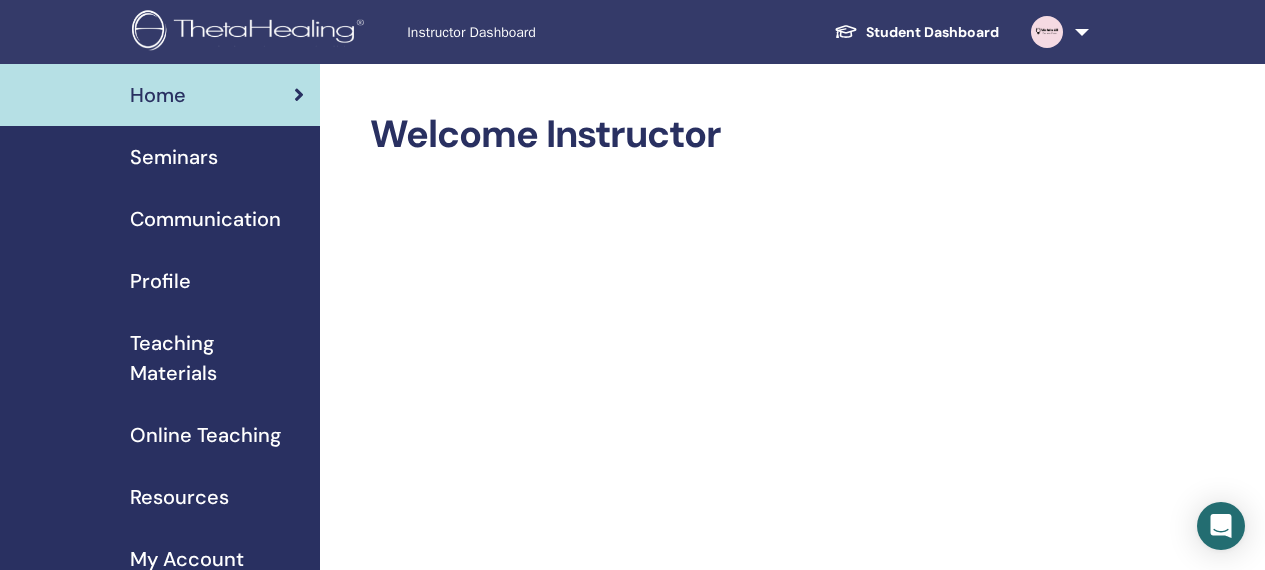 click on "Seminars" at bounding box center [160, 157] 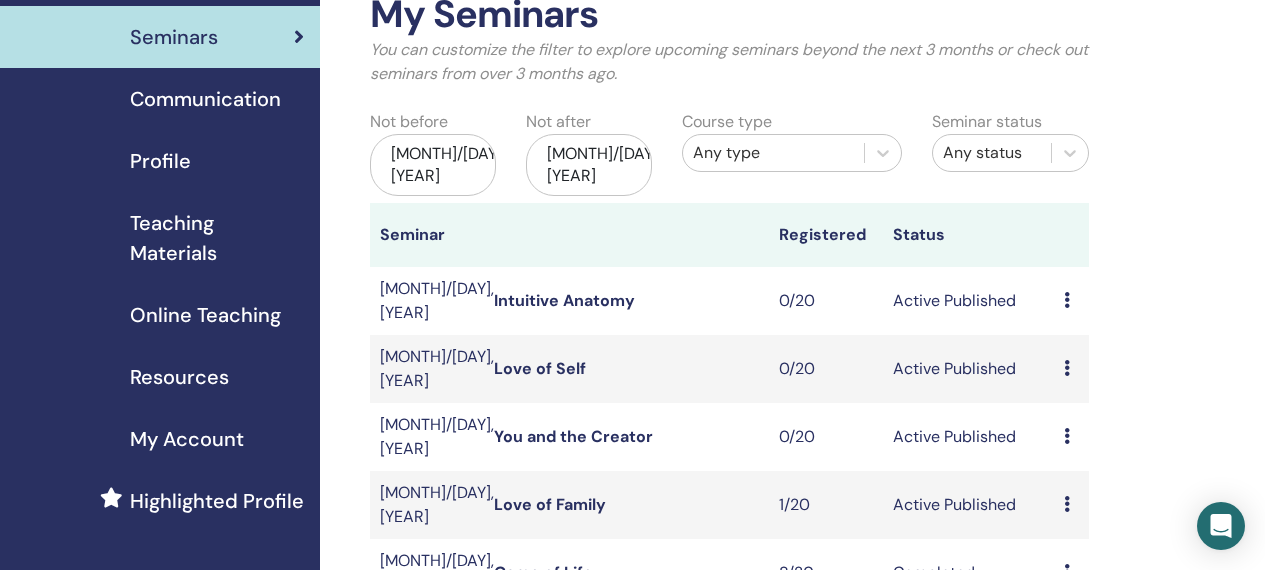 scroll, scrollTop: 160, scrollLeft: 0, axis: vertical 